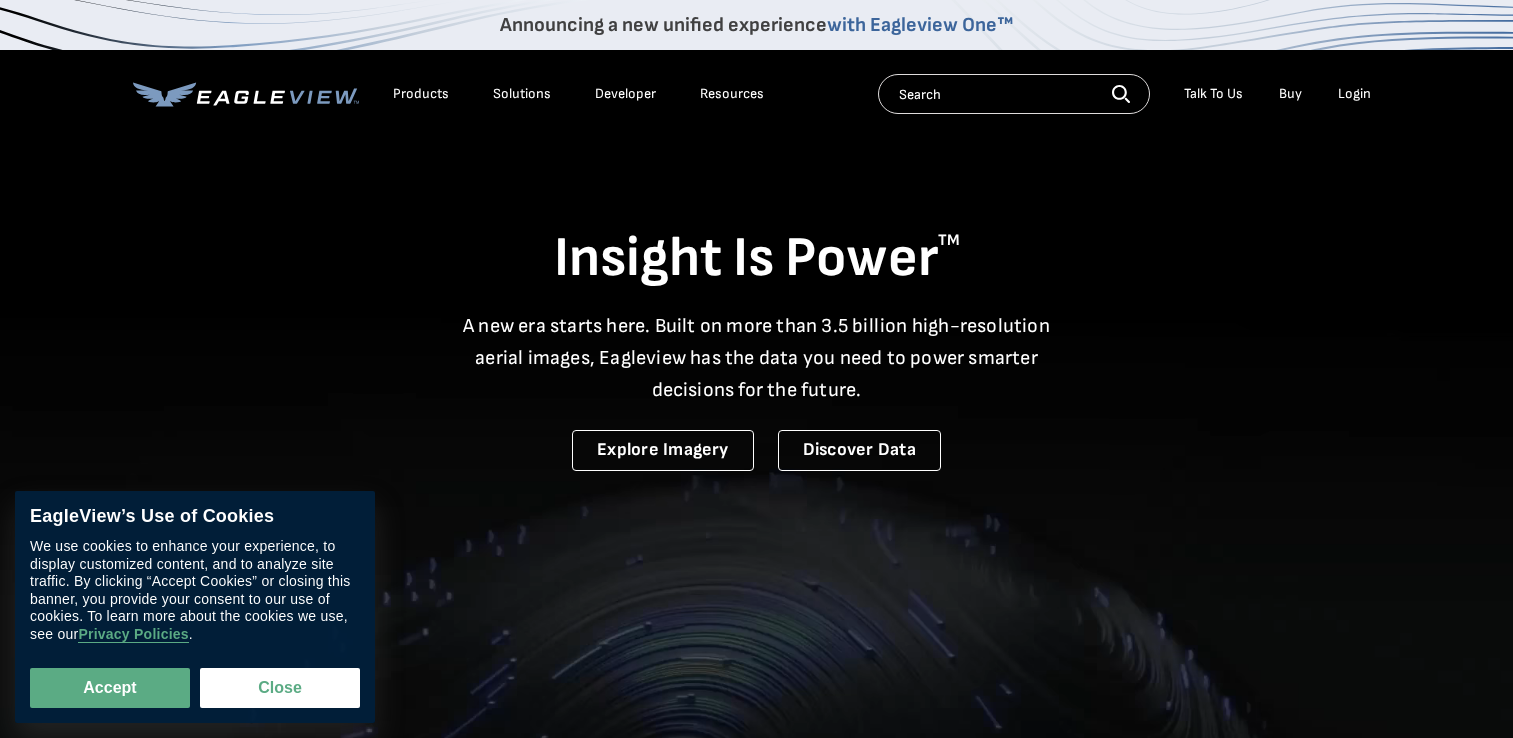 scroll, scrollTop: 0, scrollLeft: 0, axis: both 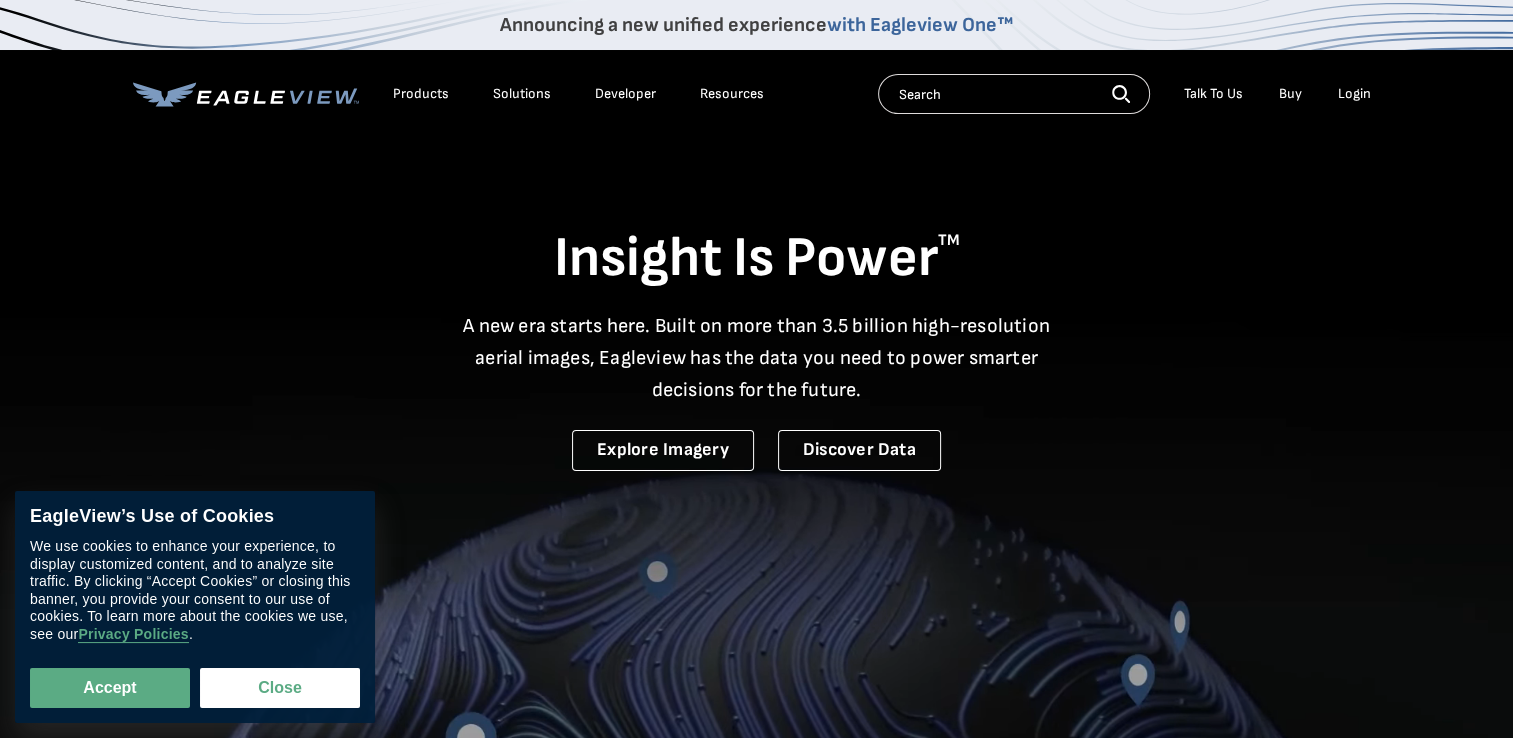 click on "Login" at bounding box center [1354, 94] 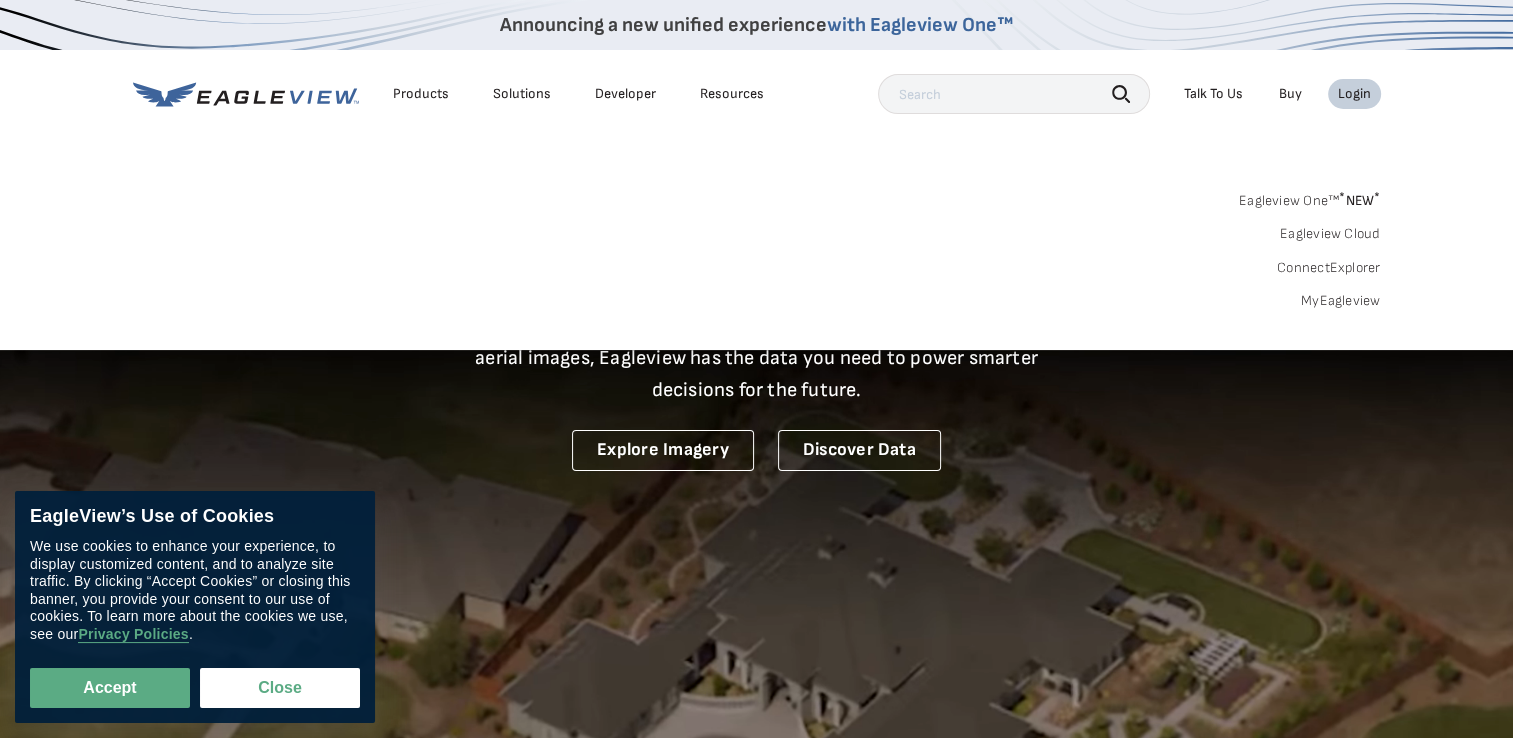 click on "Search
Products
Our Product Areas
Imagery 1-Inch GSD Aerial Imagery   *" at bounding box center [756, 256] 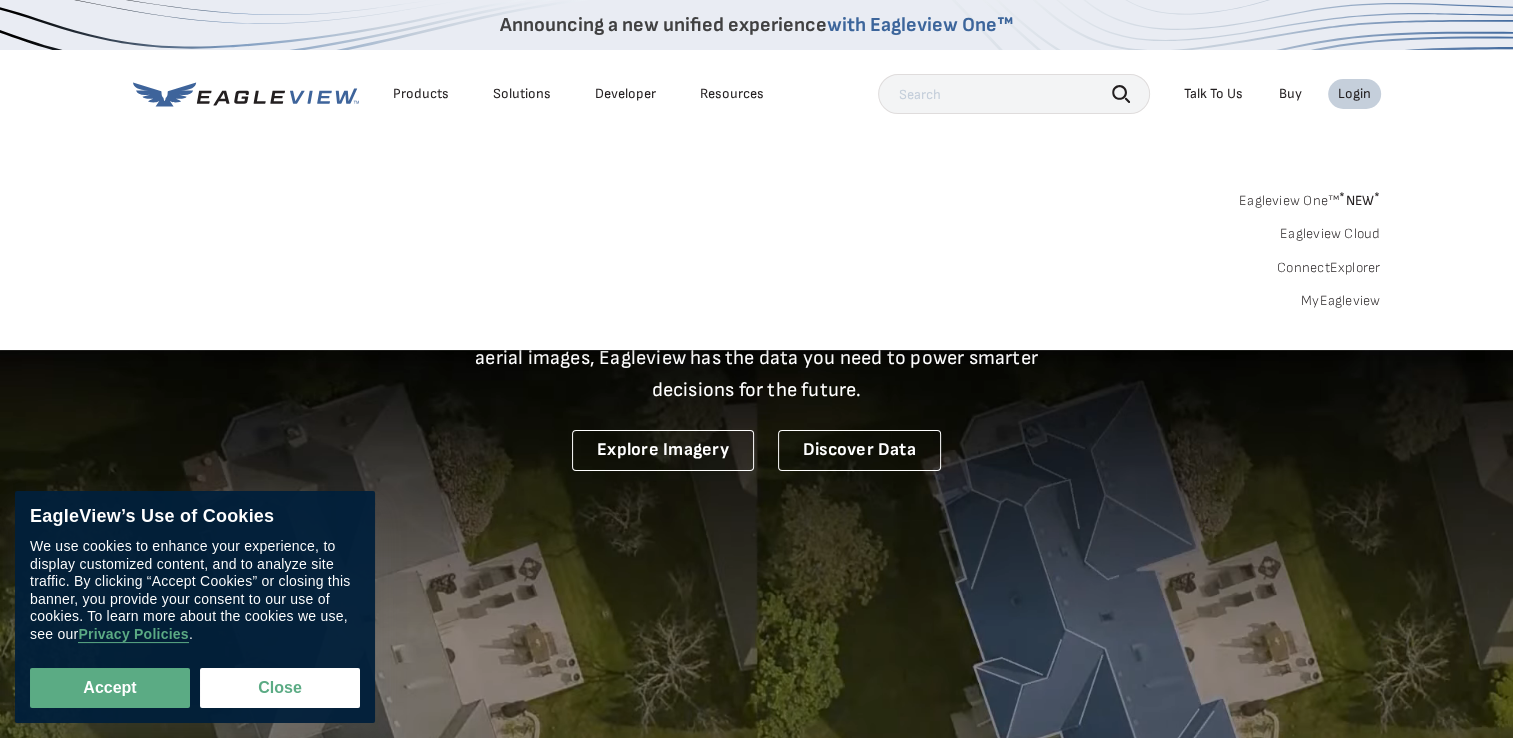 click on "MyEagleview" at bounding box center (1341, 301) 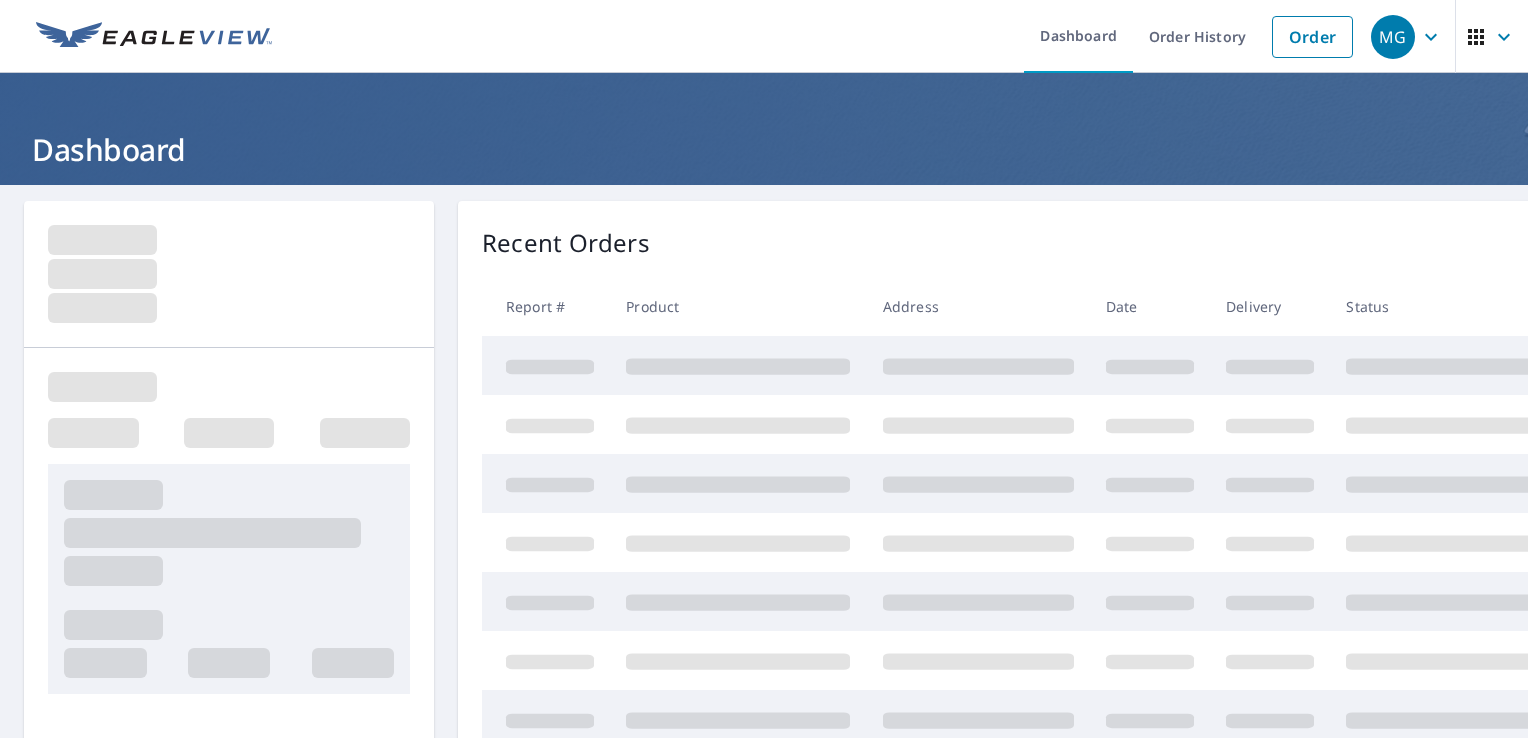 scroll, scrollTop: 0, scrollLeft: 0, axis: both 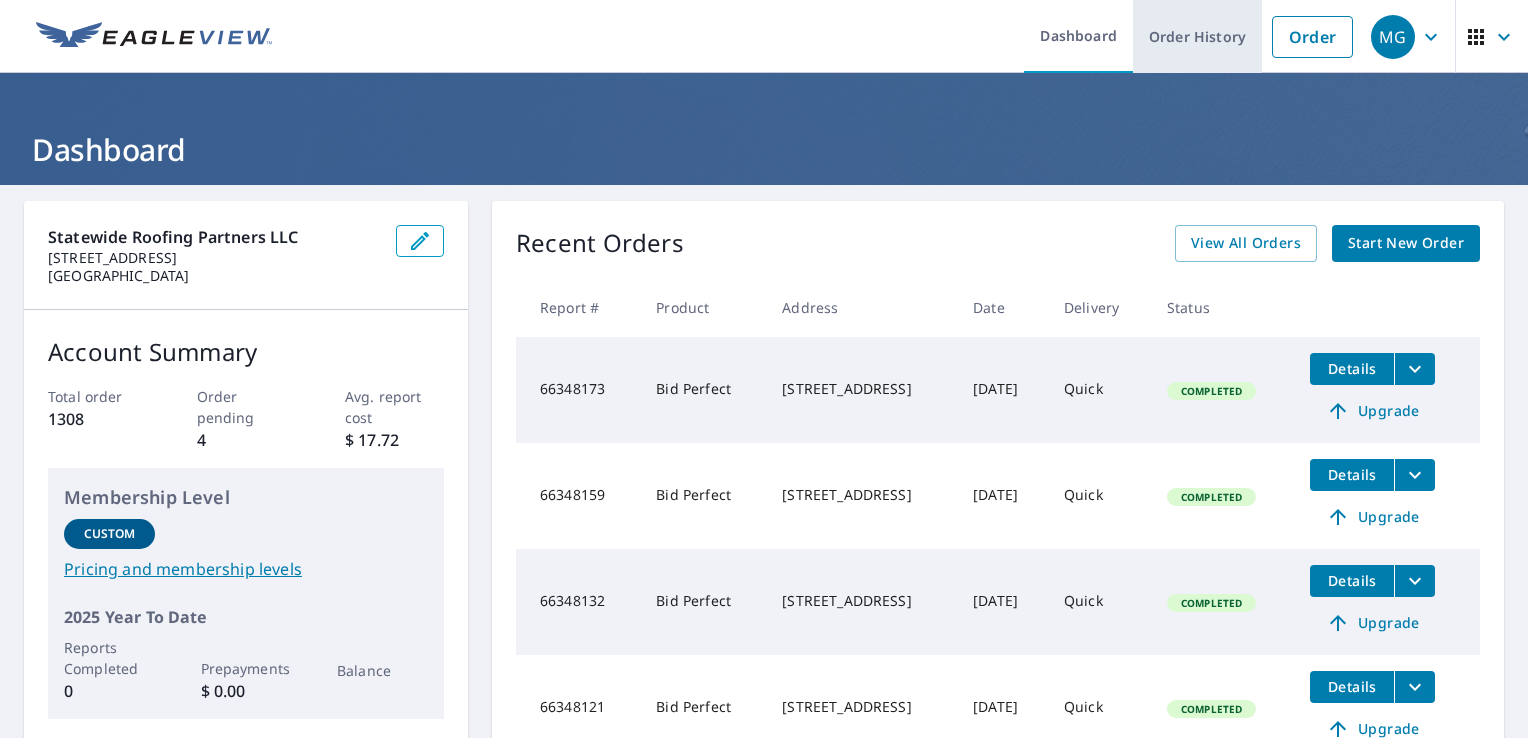 click on "Order History" at bounding box center [1197, 36] 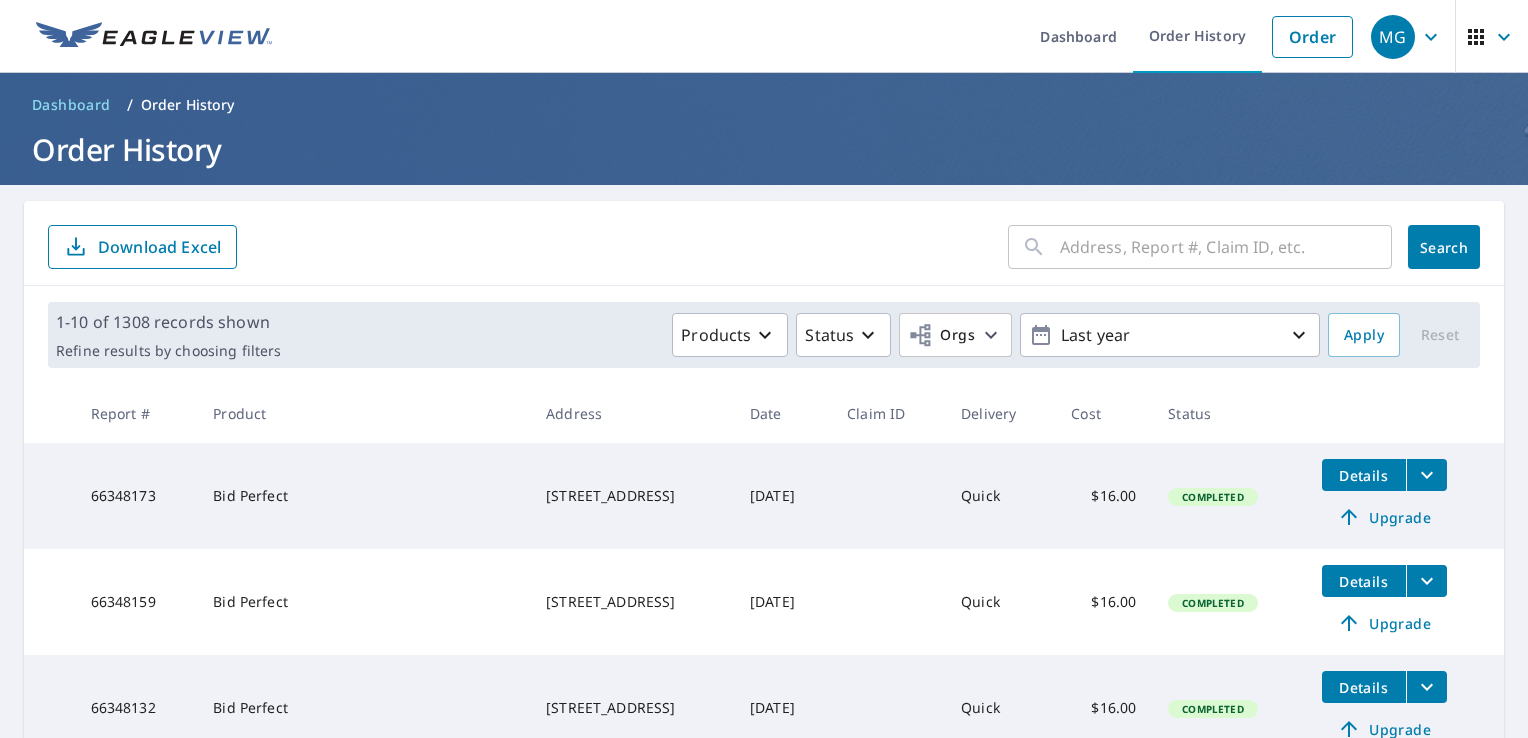 click at bounding box center (1226, 247) 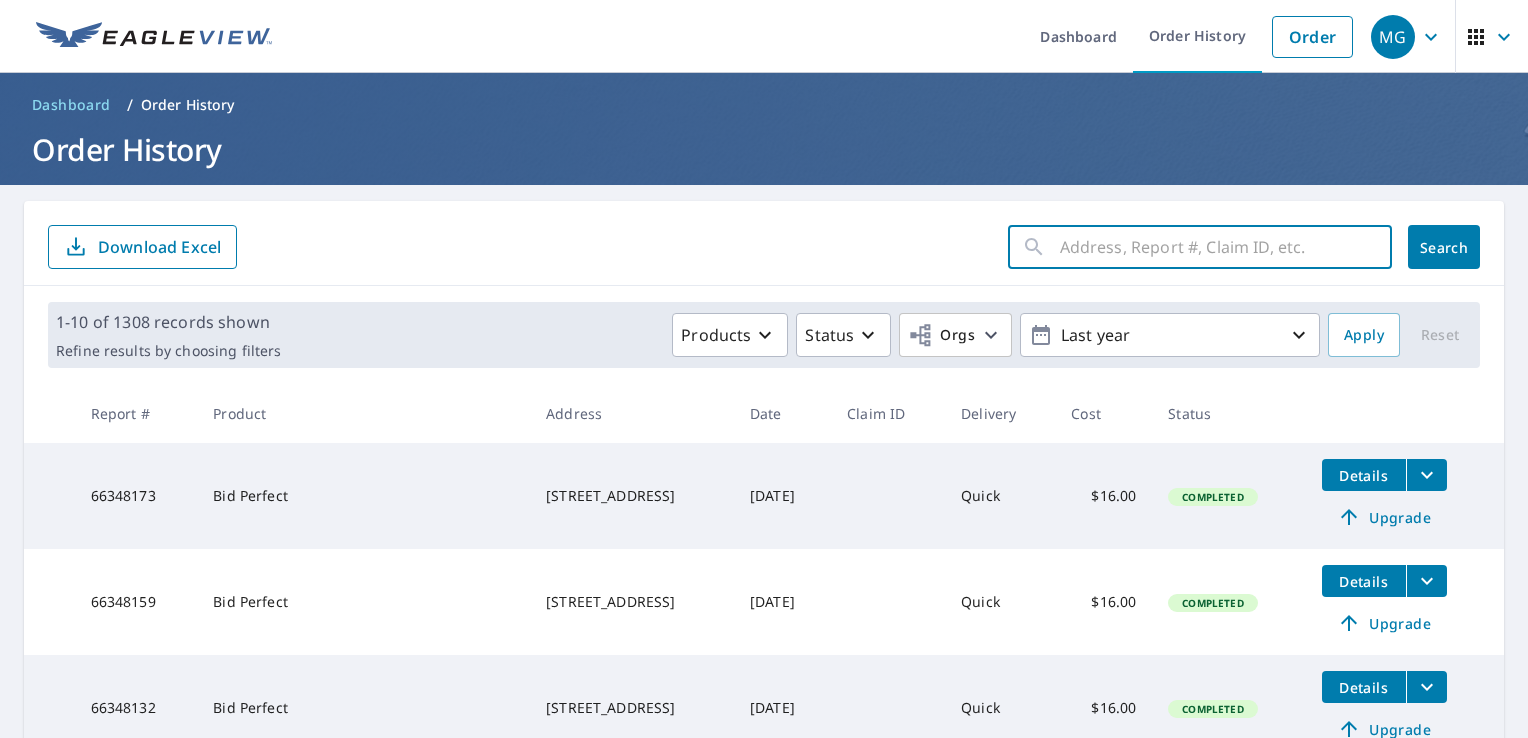 paste on "[STREET_ADDRESS]" 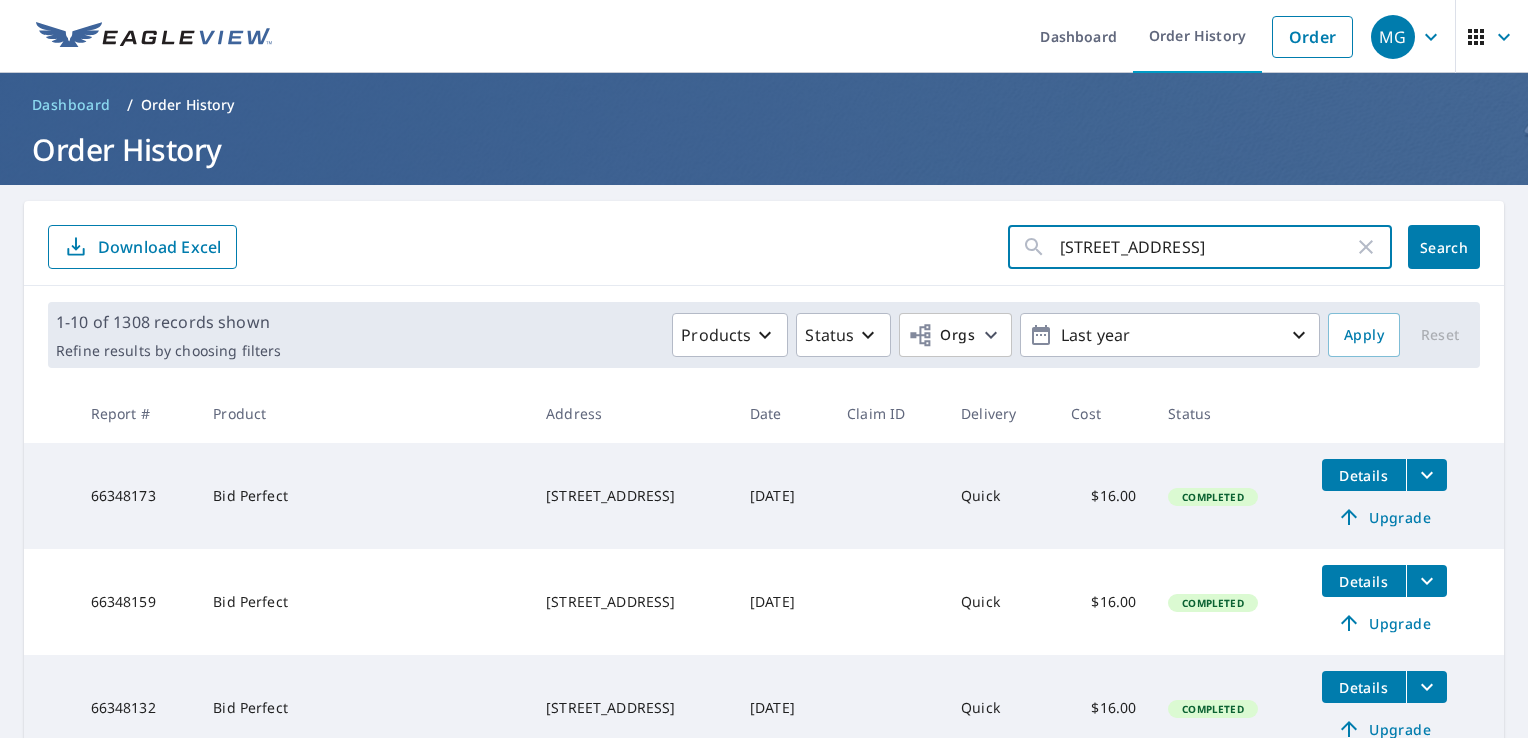 click on "Search" 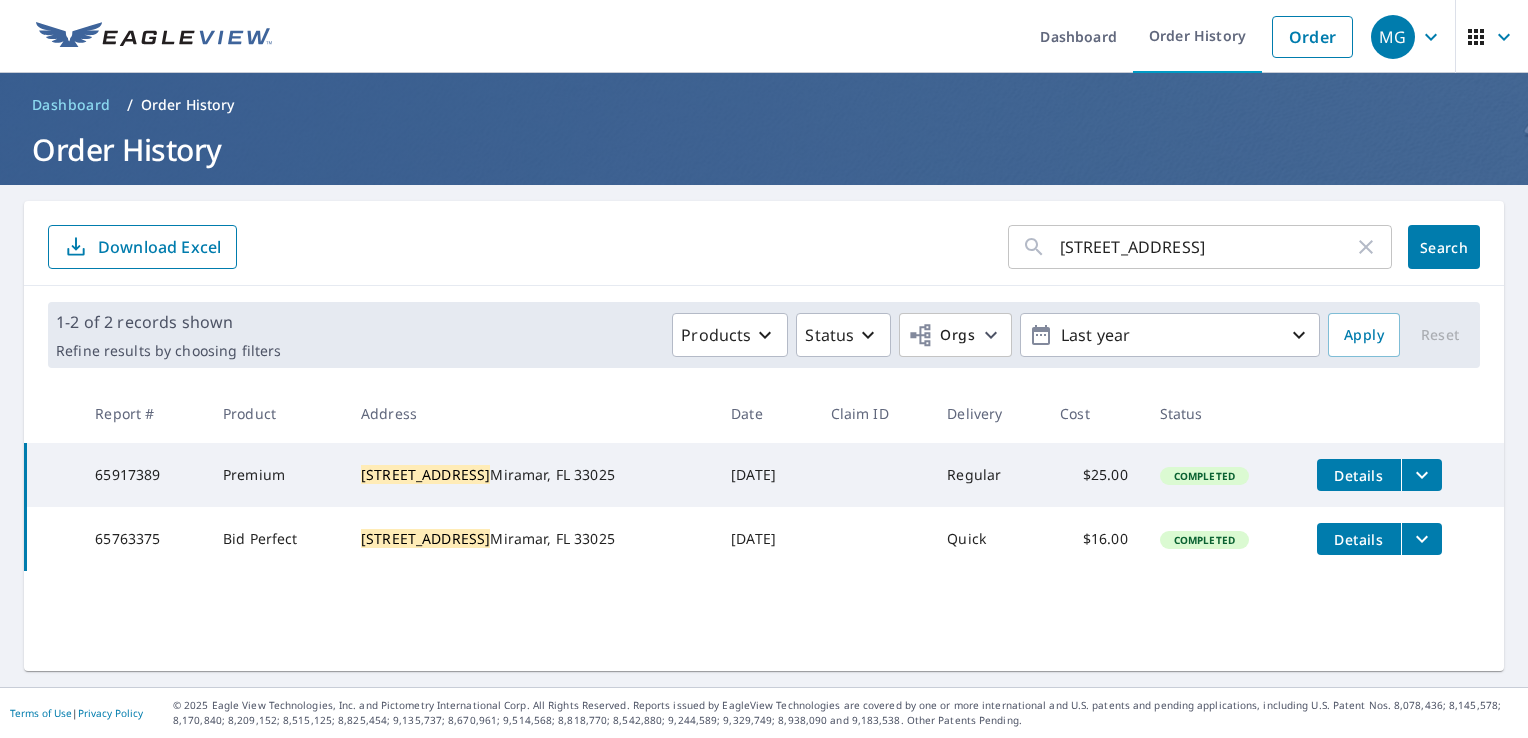 click 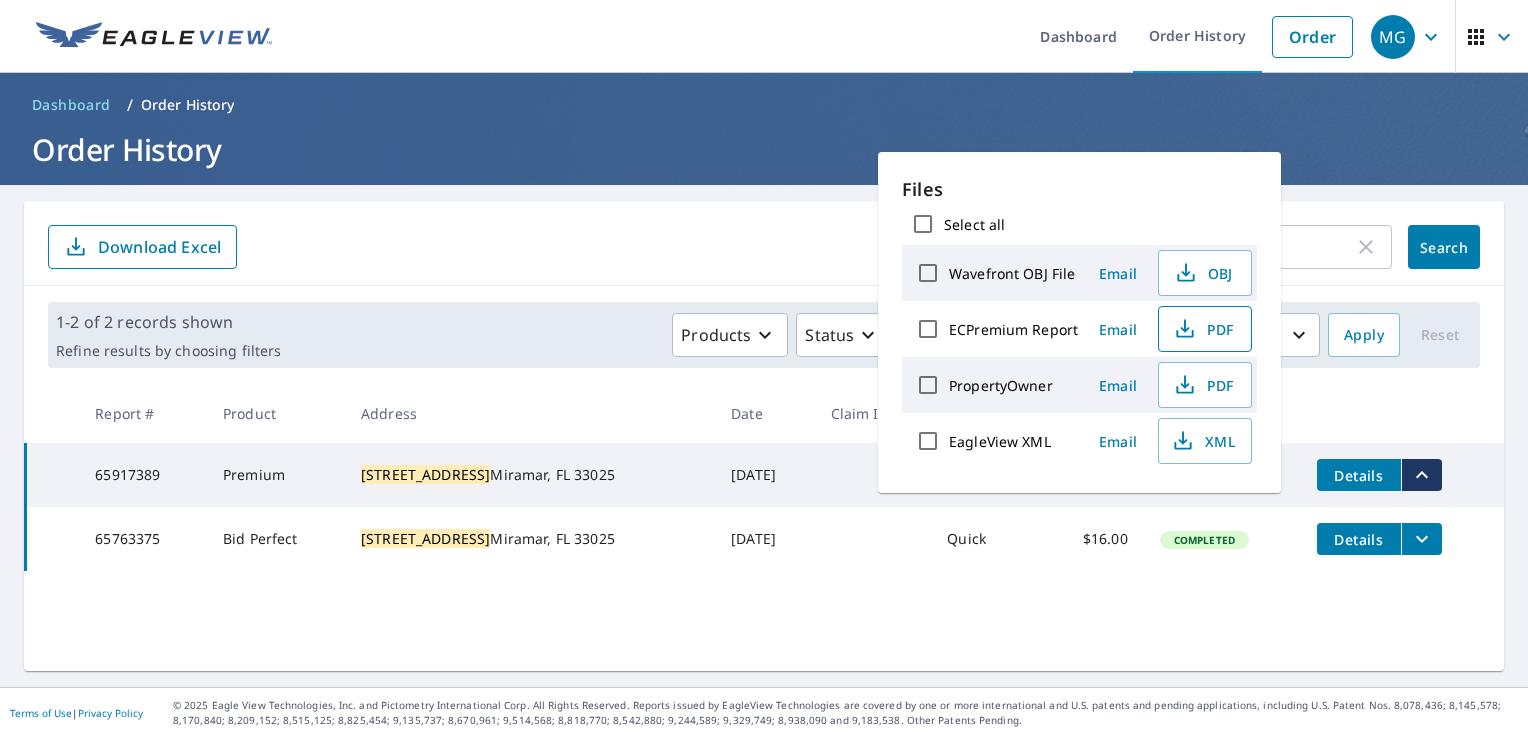click on "PDF" at bounding box center (1203, 329) 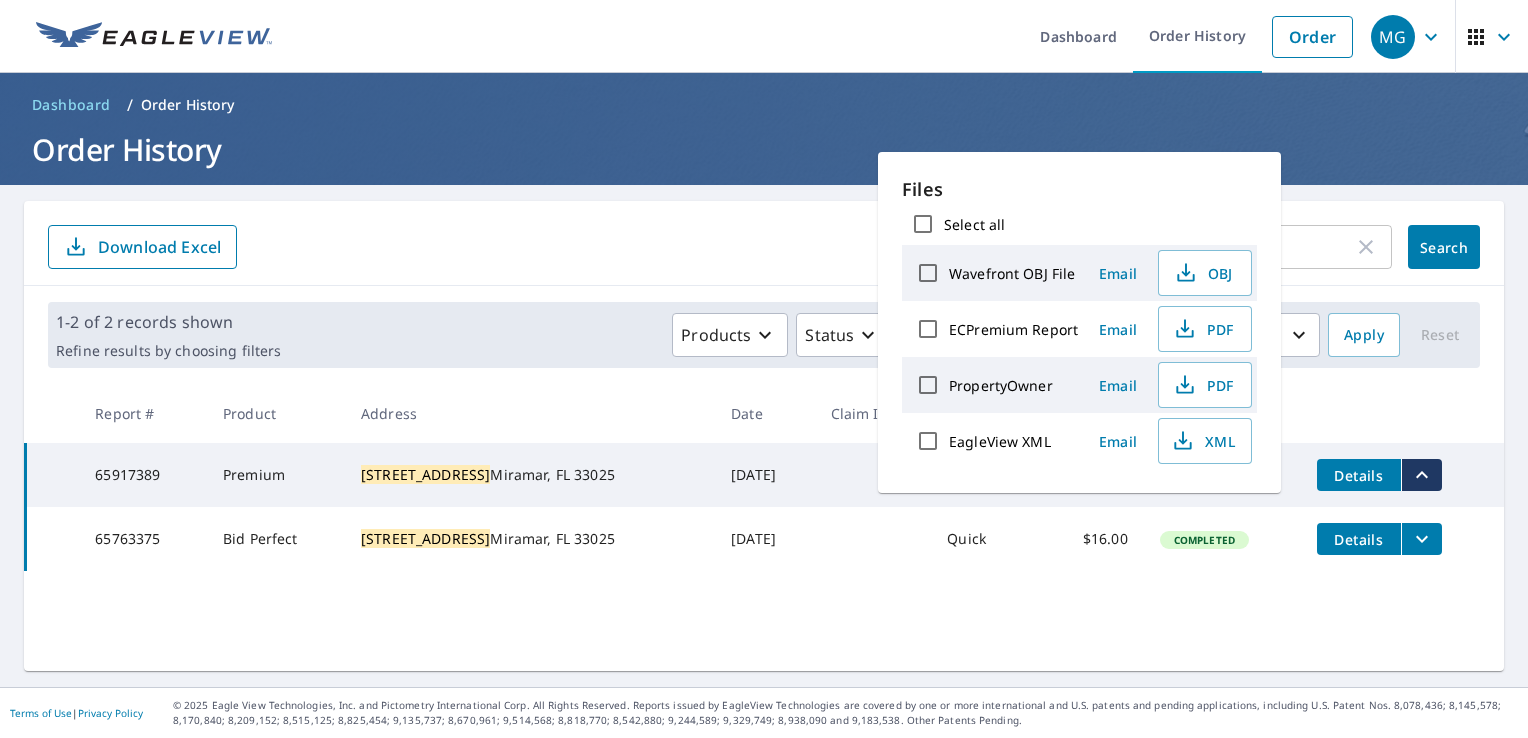 drag, startPoint x: 1172, startPoint y: 114, endPoint x: 1164, endPoint y: 91, distance: 24.351591 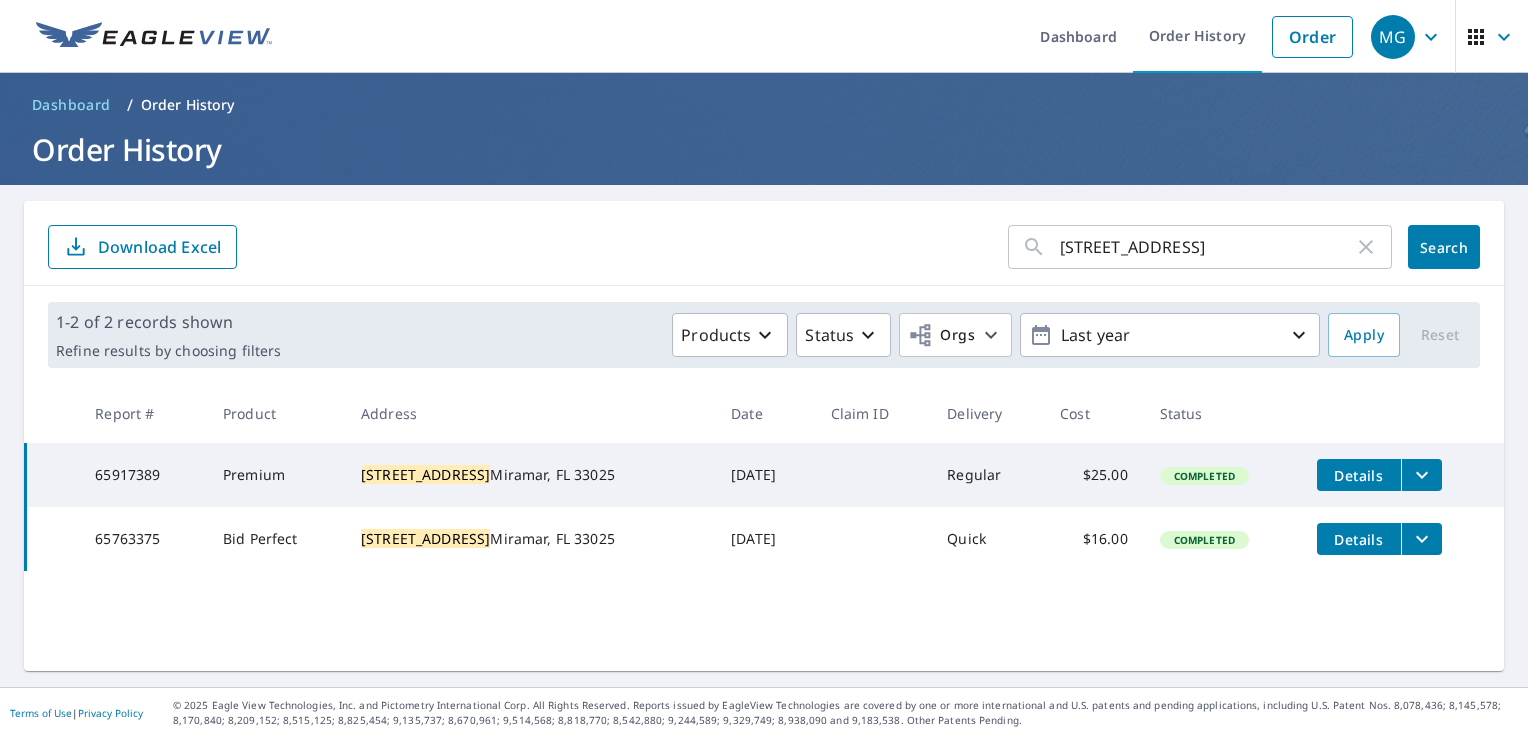 click on "[STREET_ADDRESS]" at bounding box center [1207, 247] 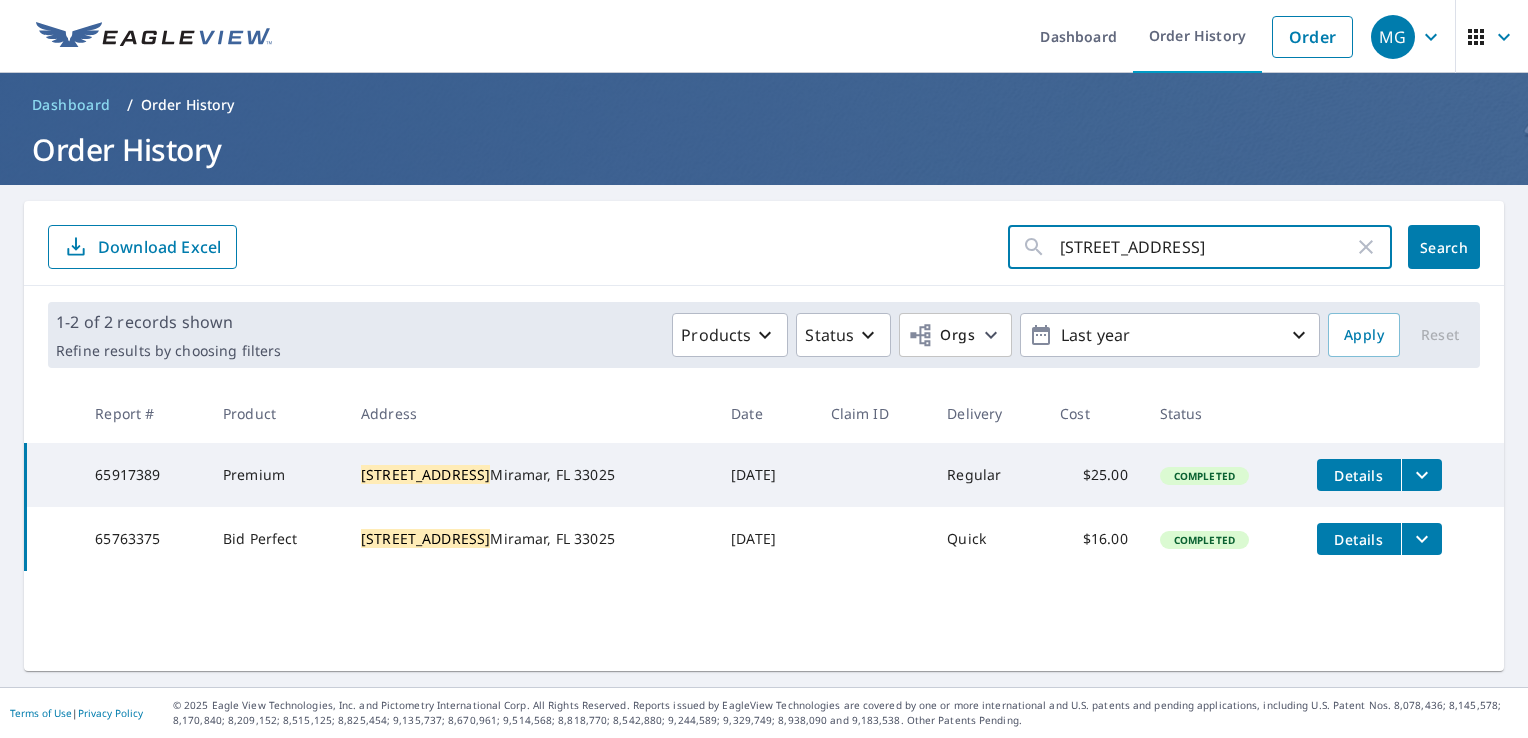 click on "[STREET_ADDRESS]" at bounding box center [1207, 247] 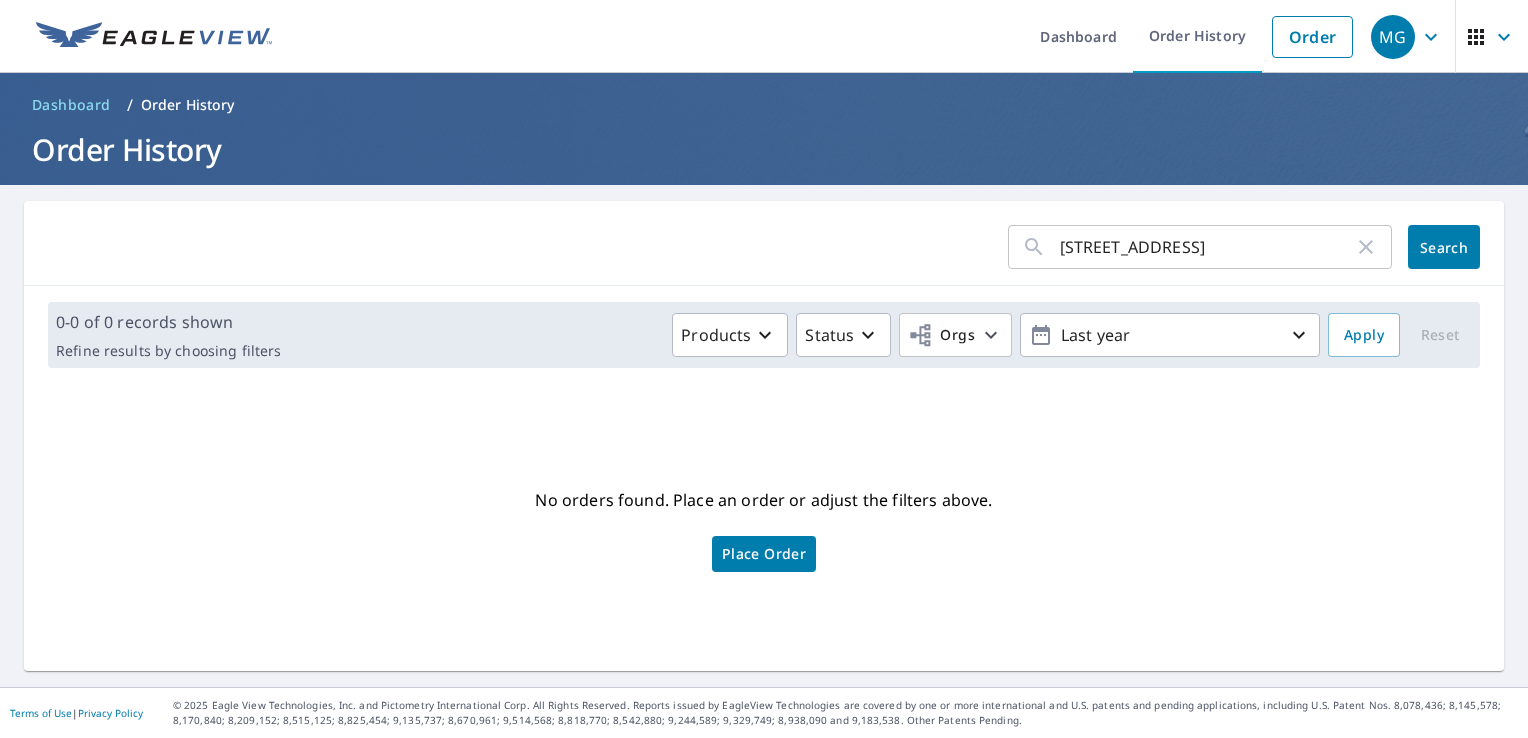 click on "[STREET_ADDRESS]" at bounding box center [1207, 247] 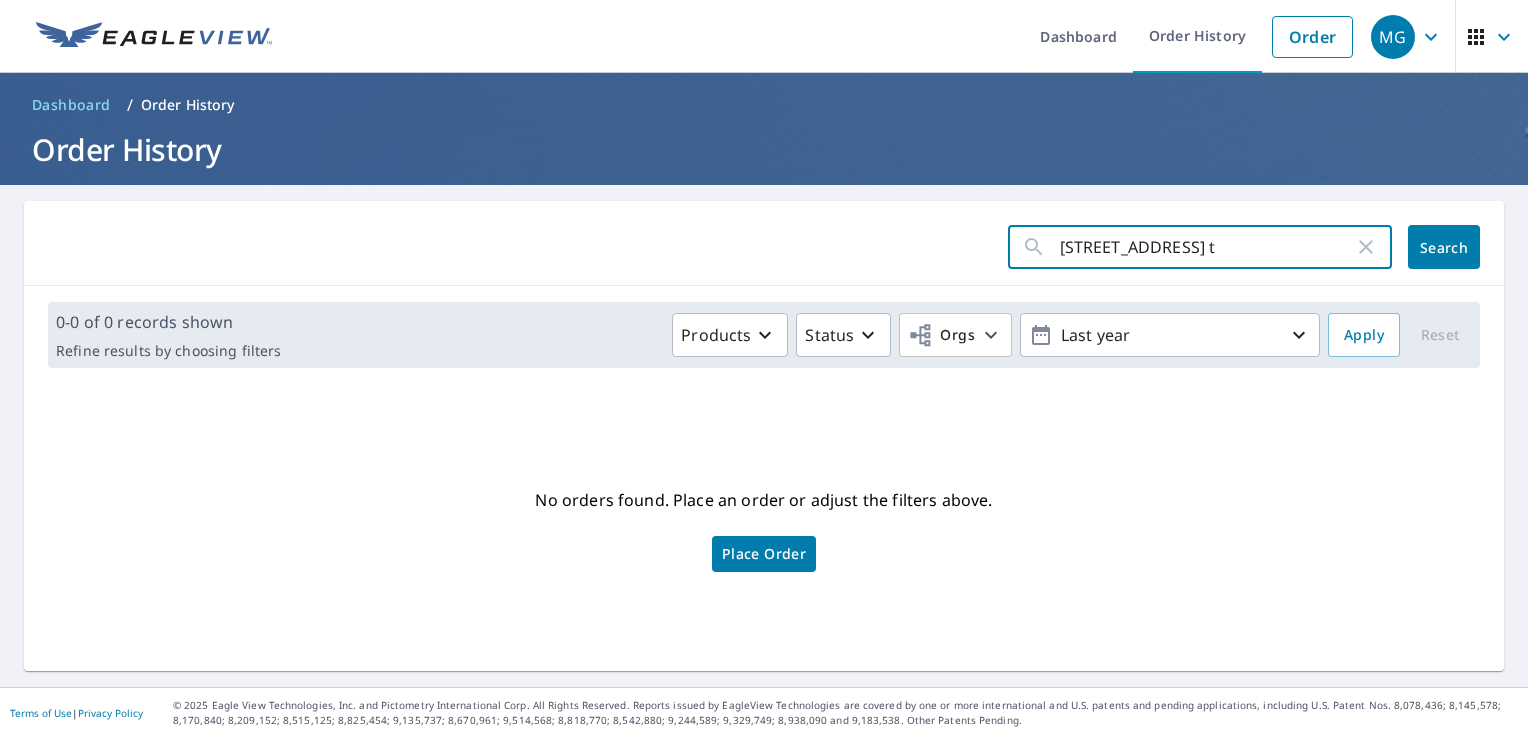 type on "[STREET_ADDRESS]" 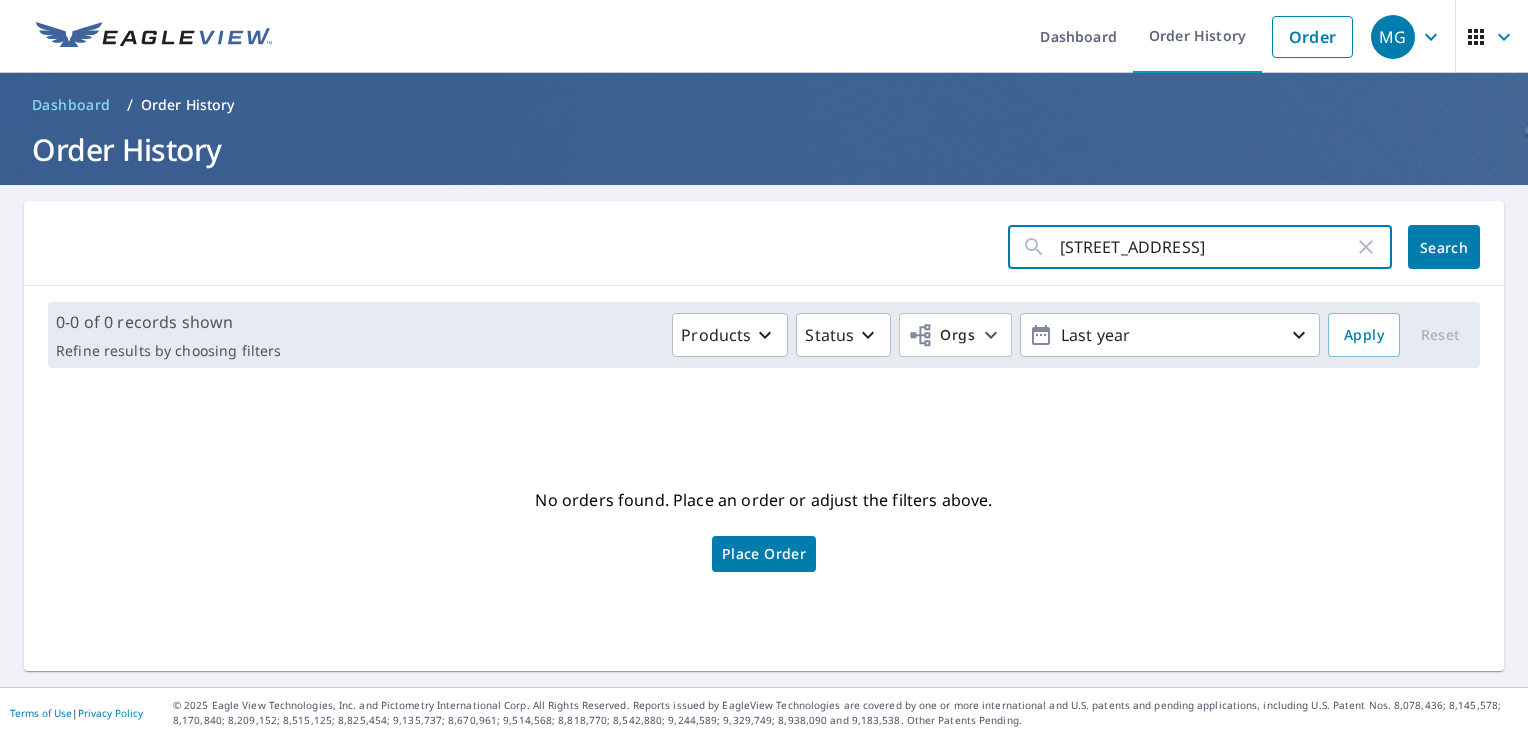 click on "Search" 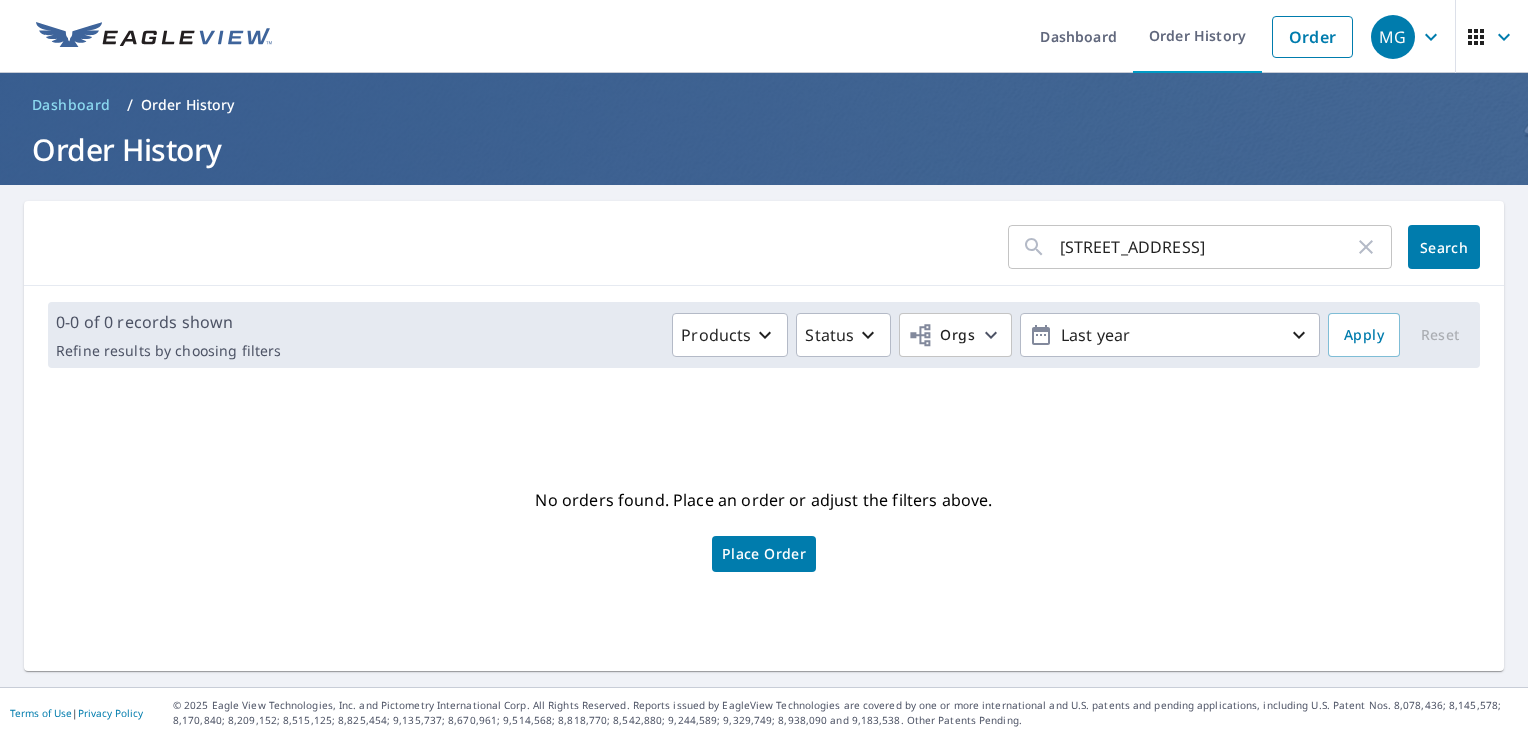 click on "[STREET_ADDRESS]" at bounding box center (1207, 247) 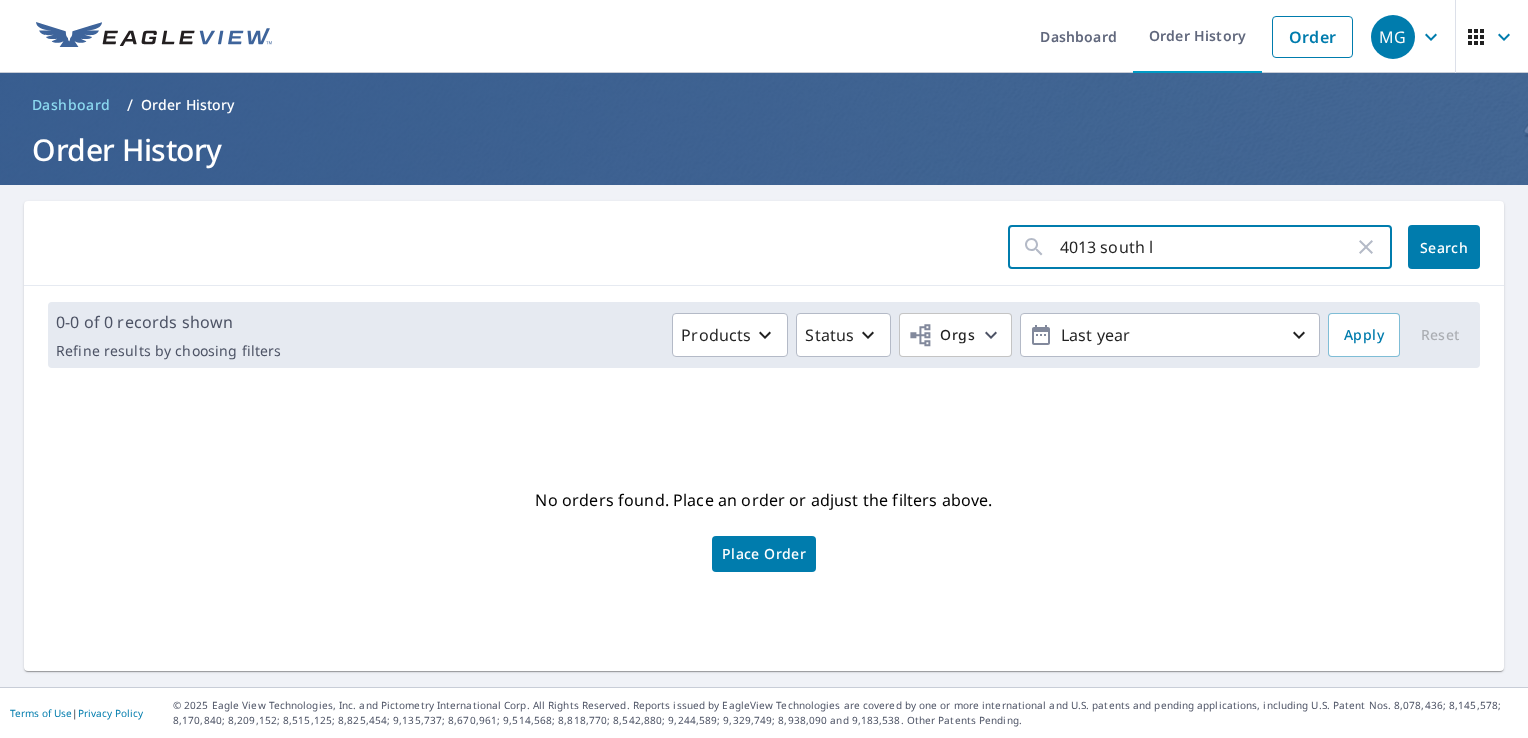 type on "4013 south" 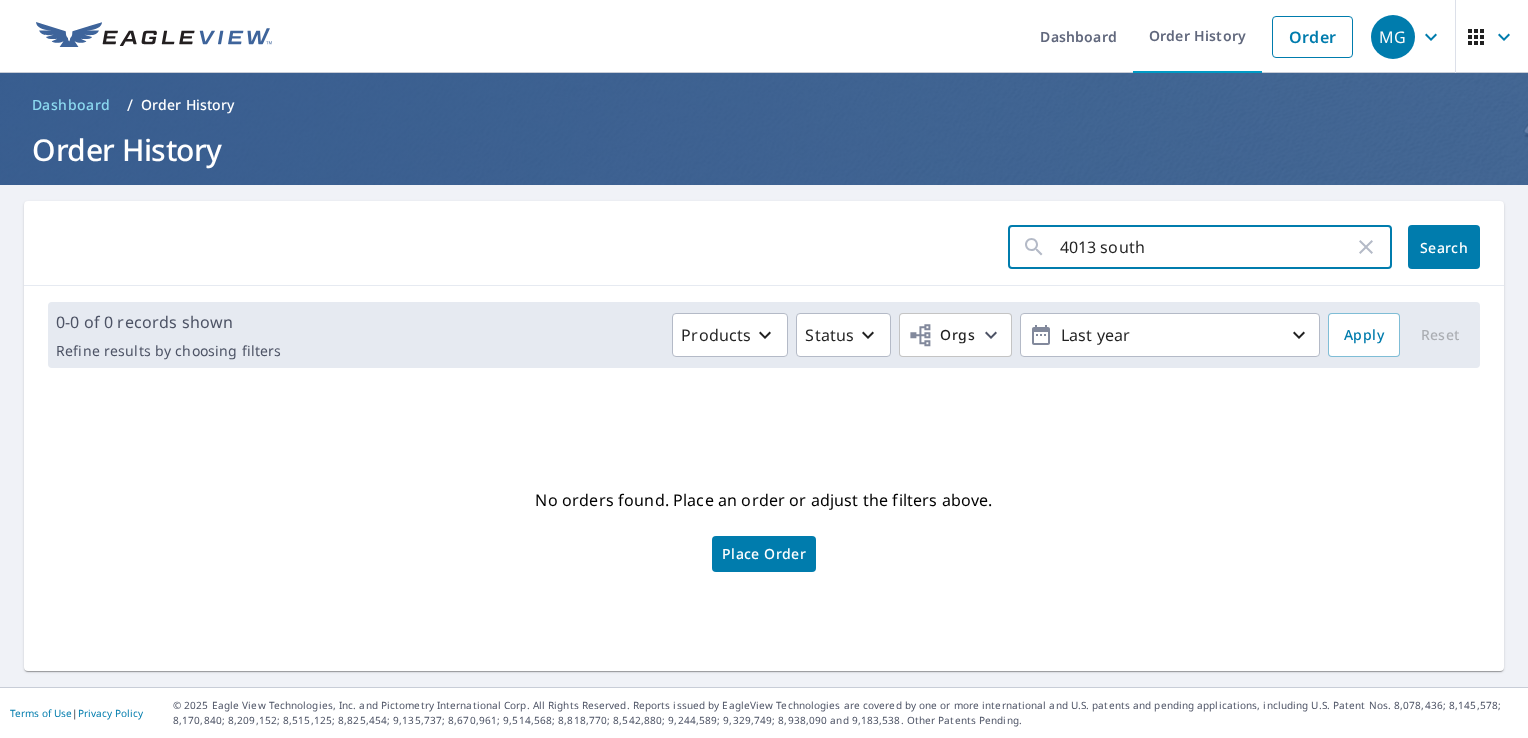 click on "Search" 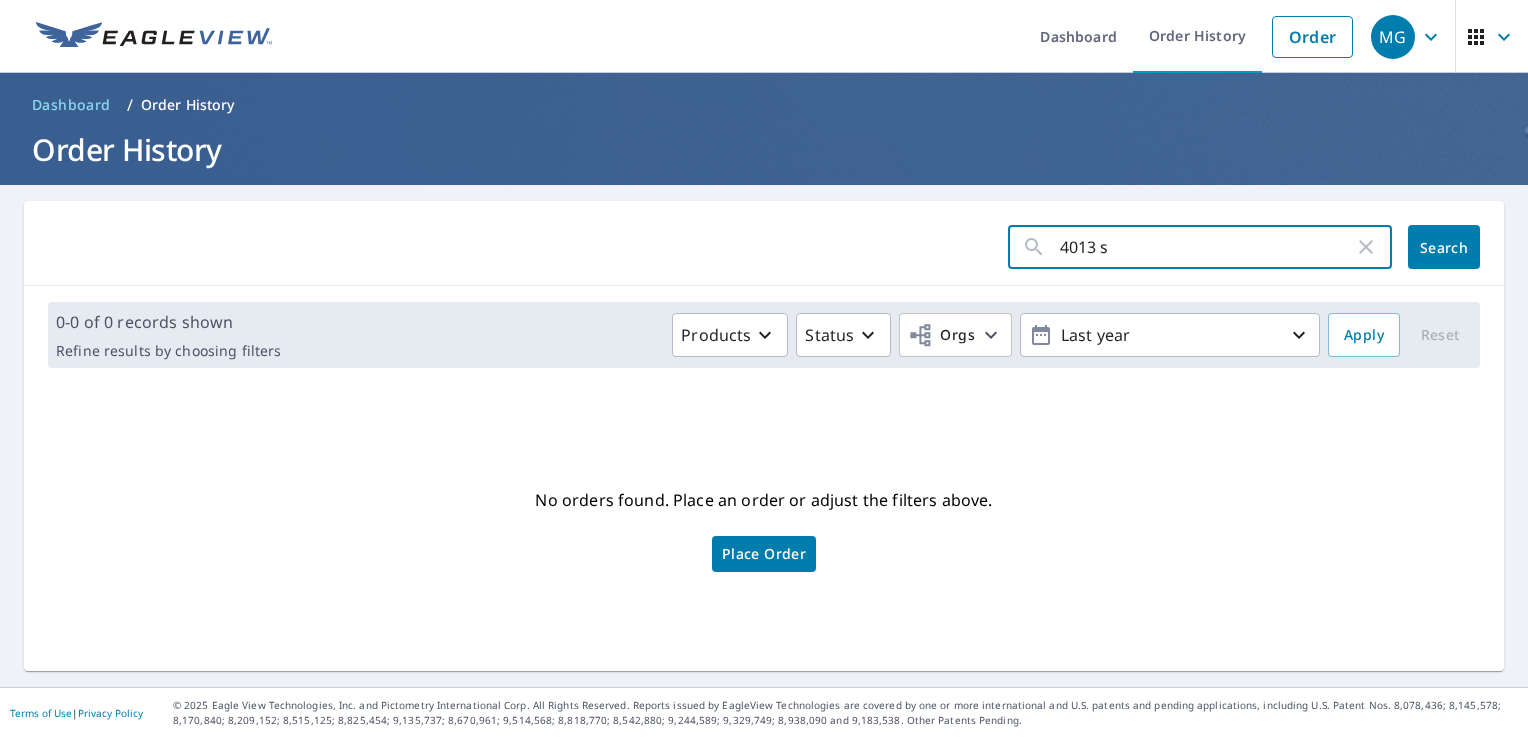 type on "4013" 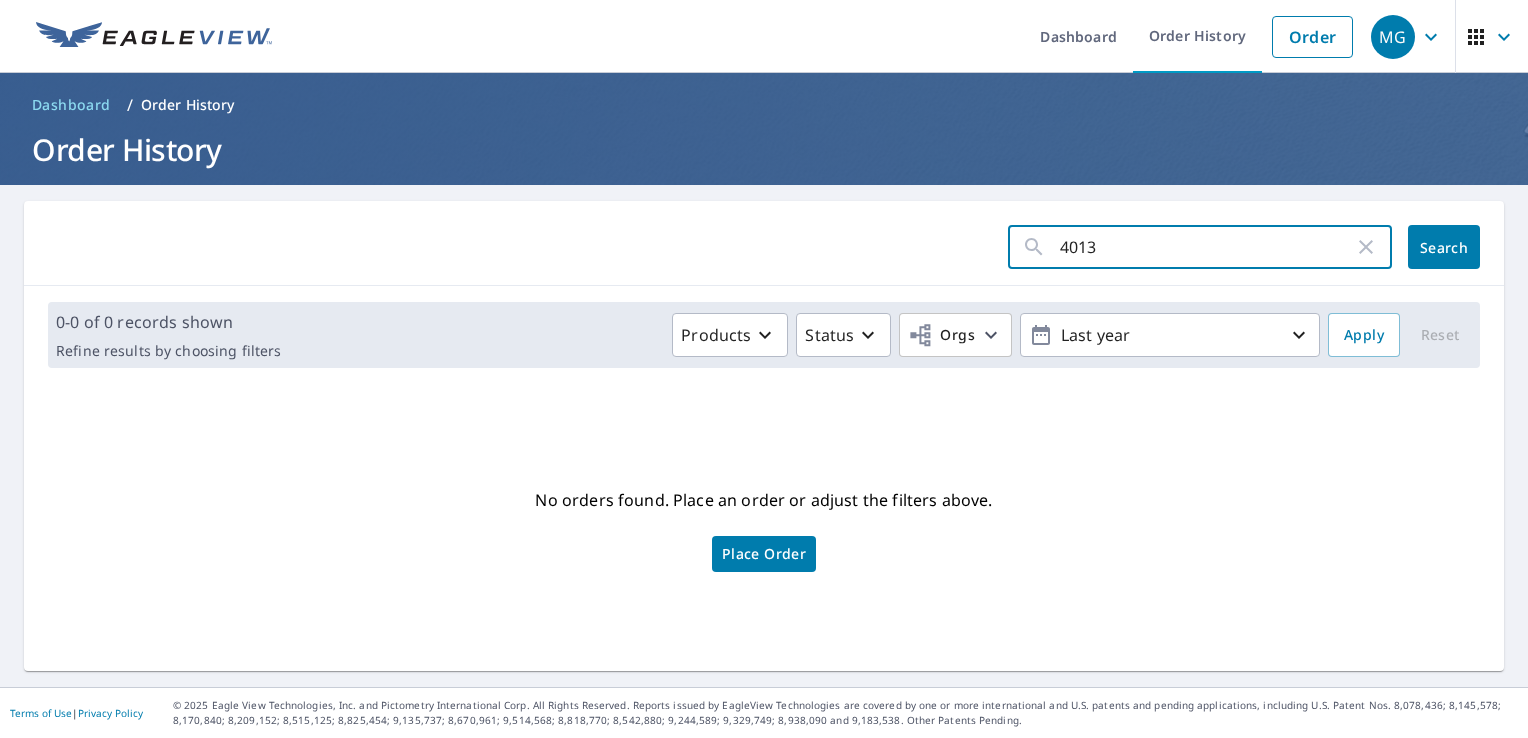 click on "Search" 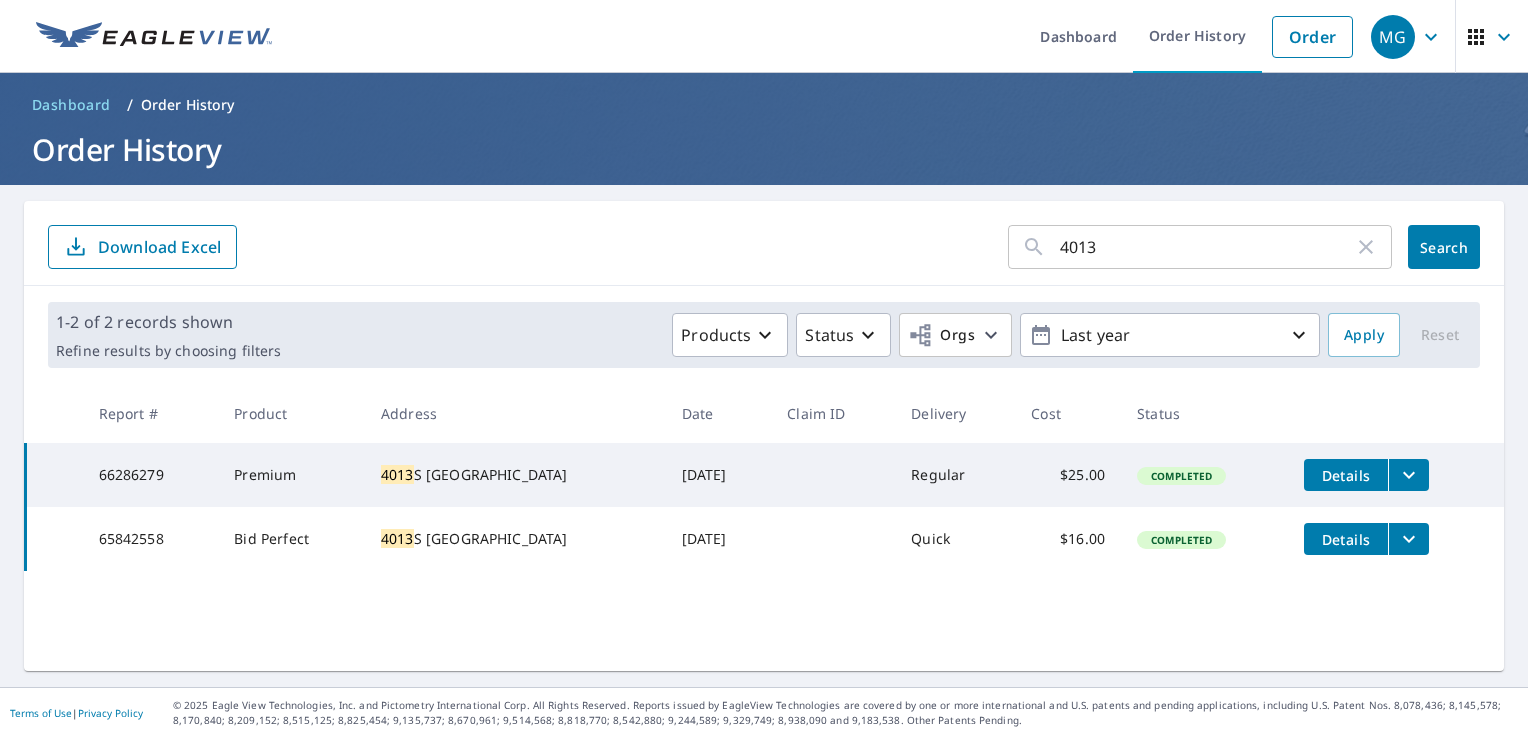 click 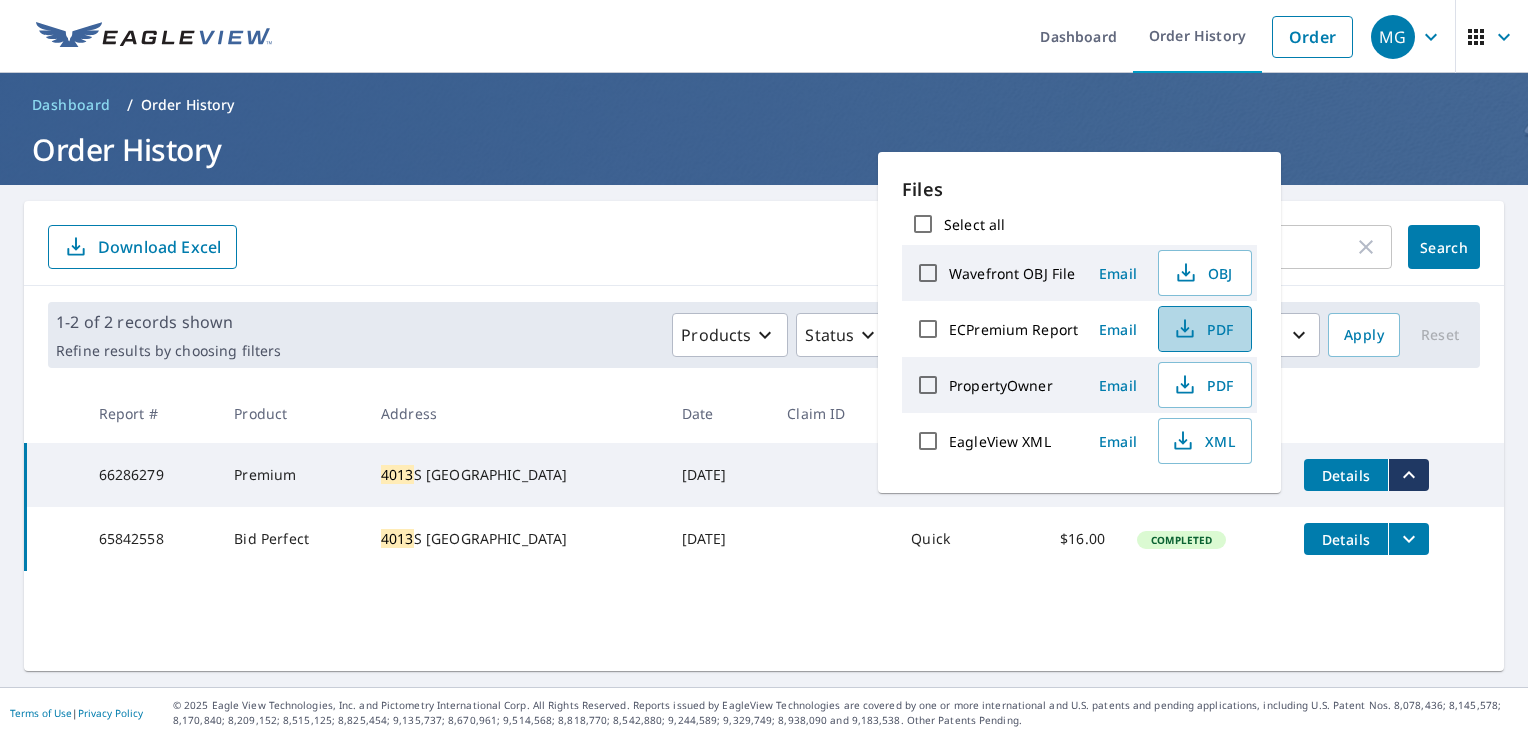 click 